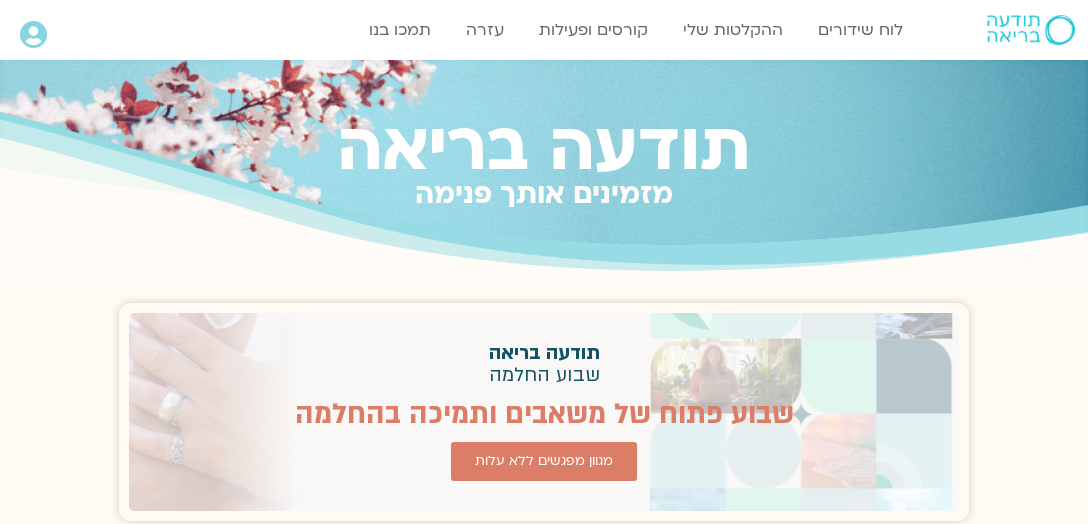 scroll, scrollTop: 0, scrollLeft: 0, axis: both 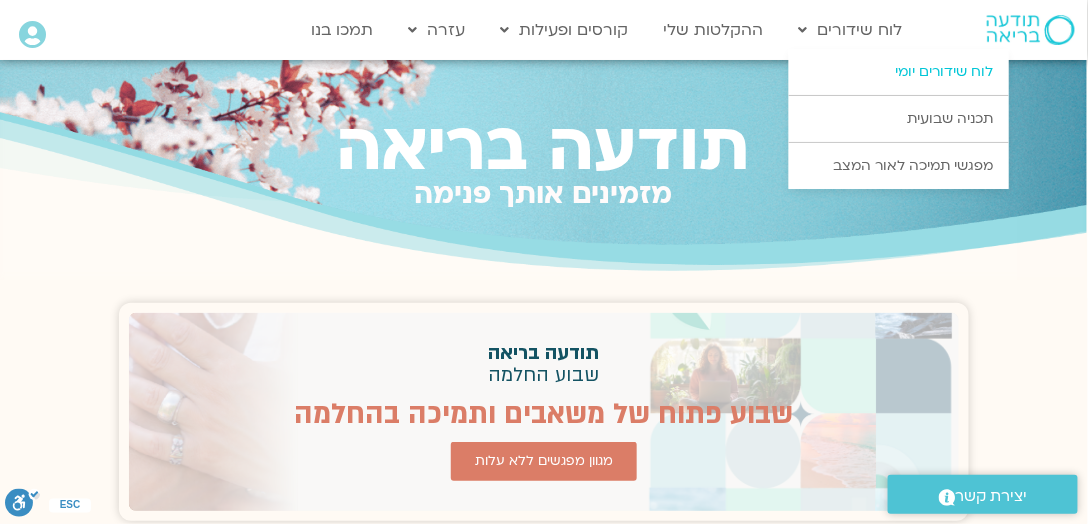 click on "לוח שידורים יומי" at bounding box center (899, 72) 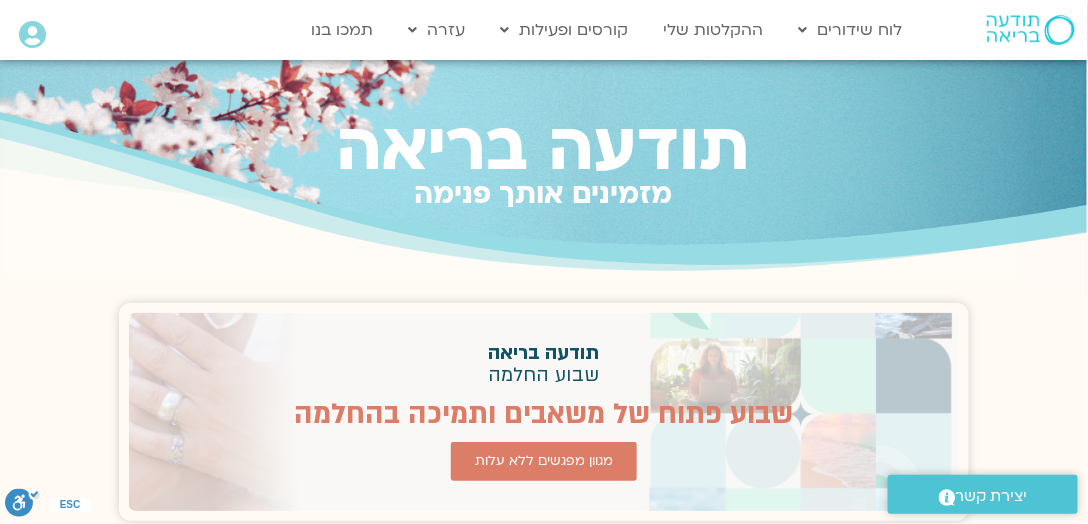 scroll, scrollTop: 155, scrollLeft: 0, axis: vertical 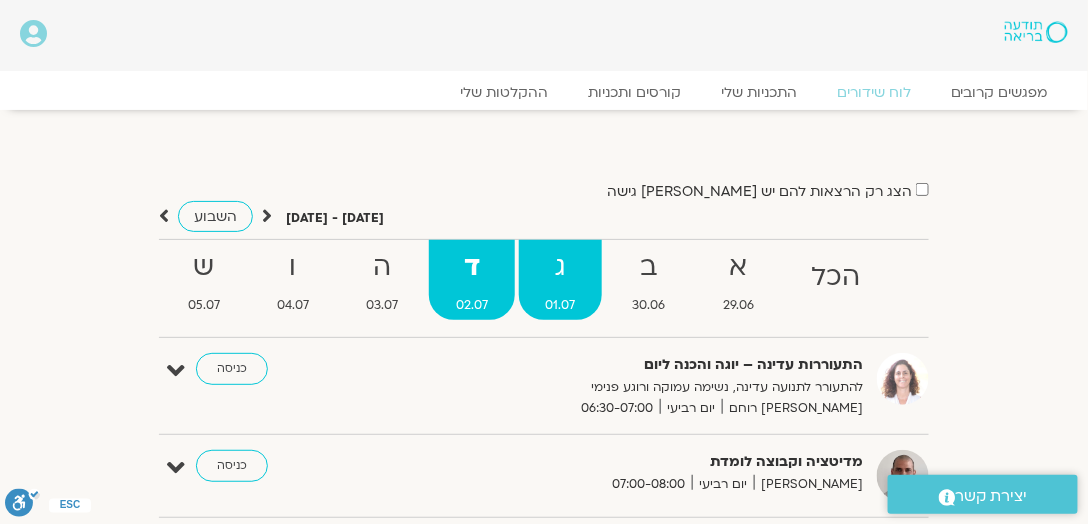 click on "ג" at bounding box center [560, 267] 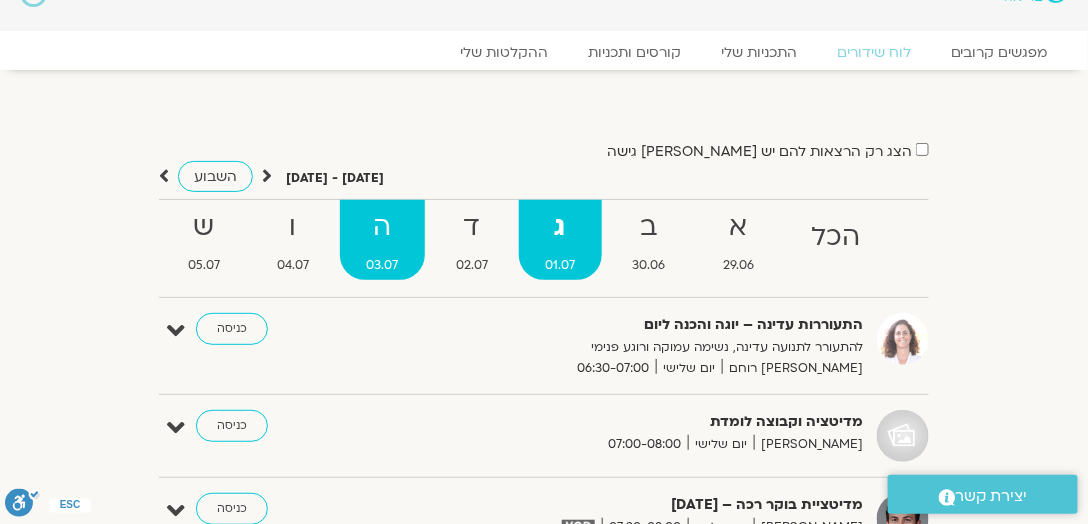 scroll, scrollTop: 0, scrollLeft: 0, axis: both 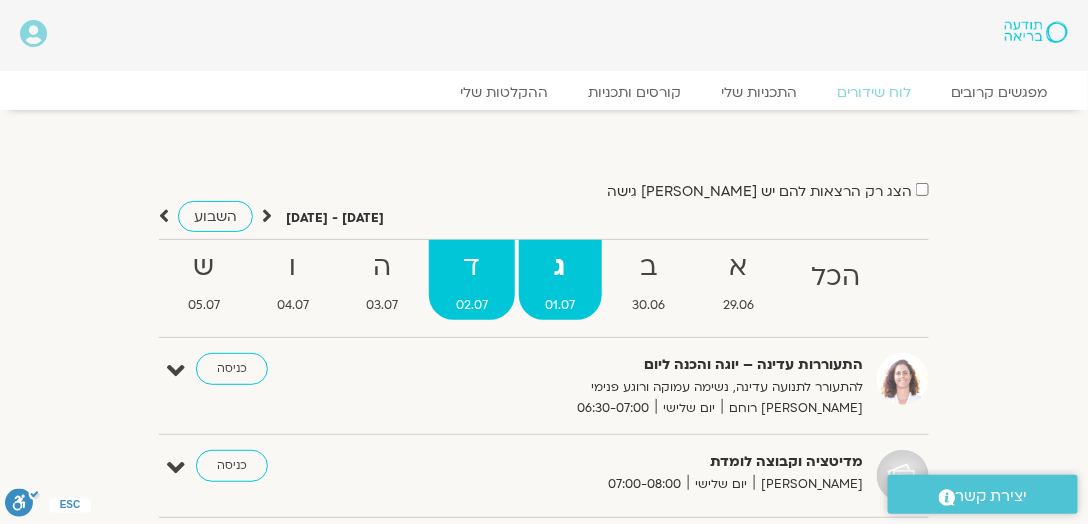 click on "ד" at bounding box center [471, 267] 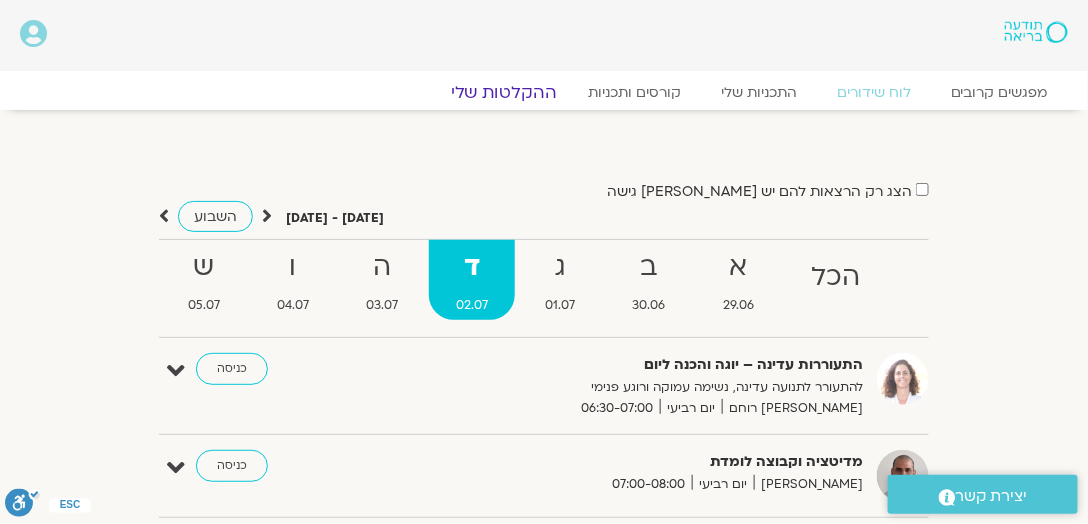 click on "ההקלטות שלי" 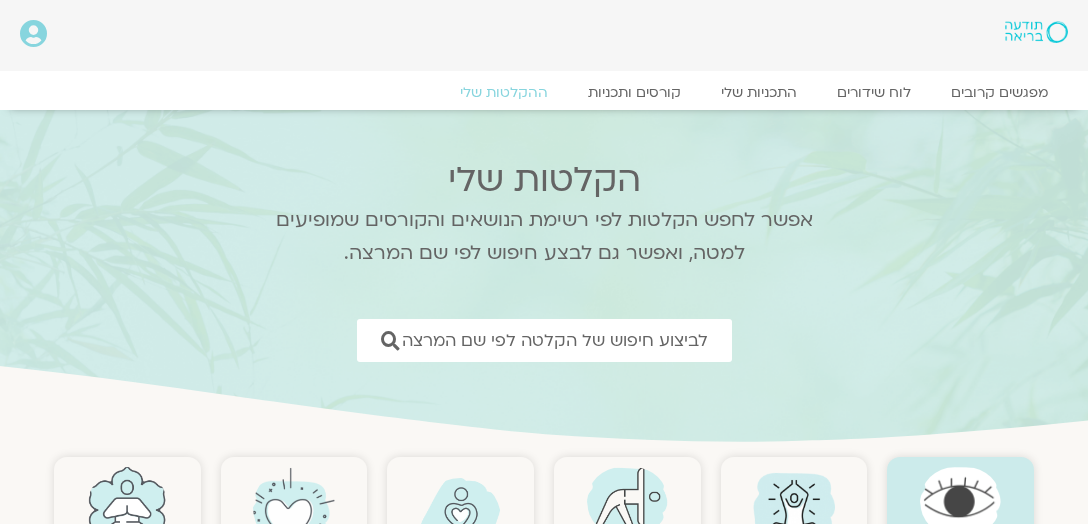 scroll, scrollTop: 0, scrollLeft: 0, axis: both 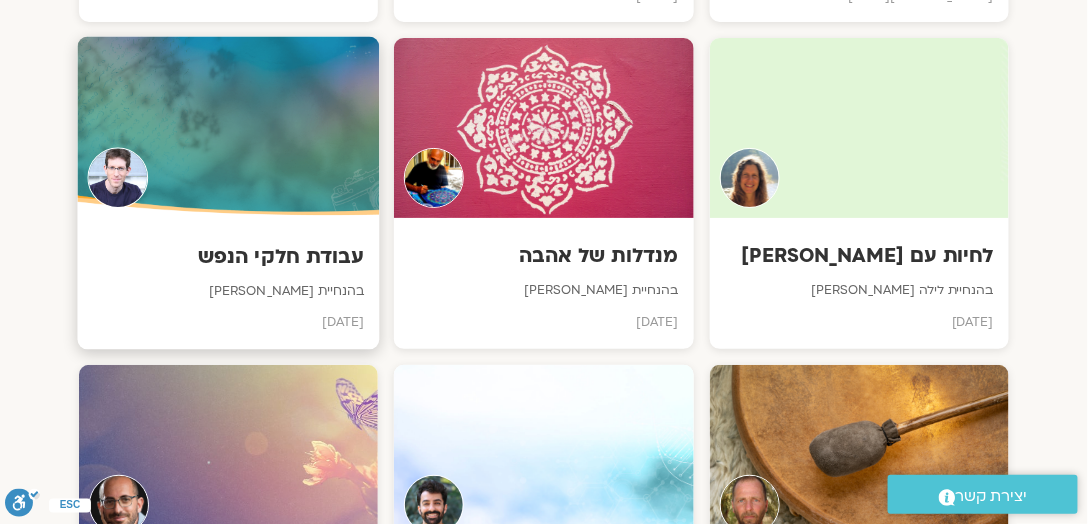 click at bounding box center [229, 128] 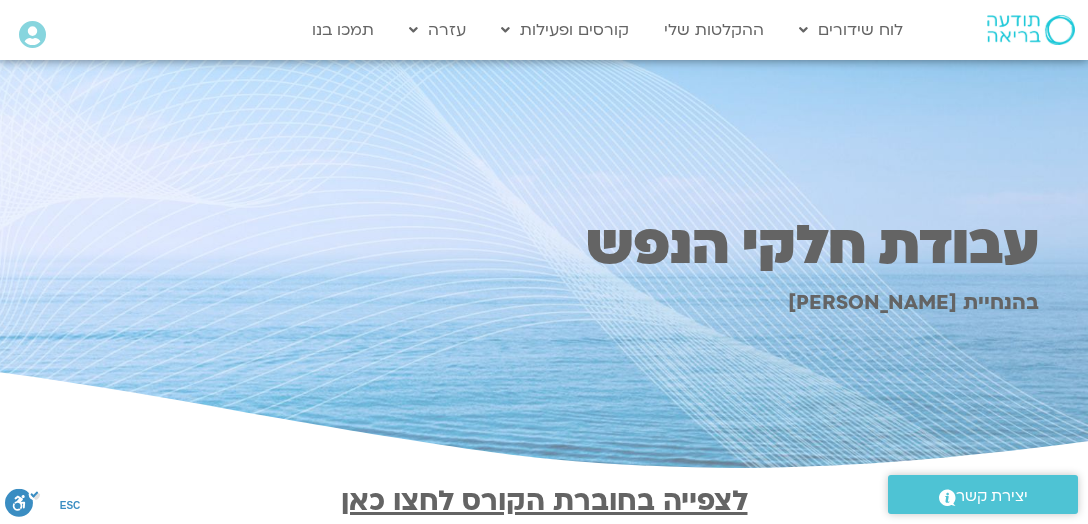 scroll, scrollTop: 0, scrollLeft: 0, axis: both 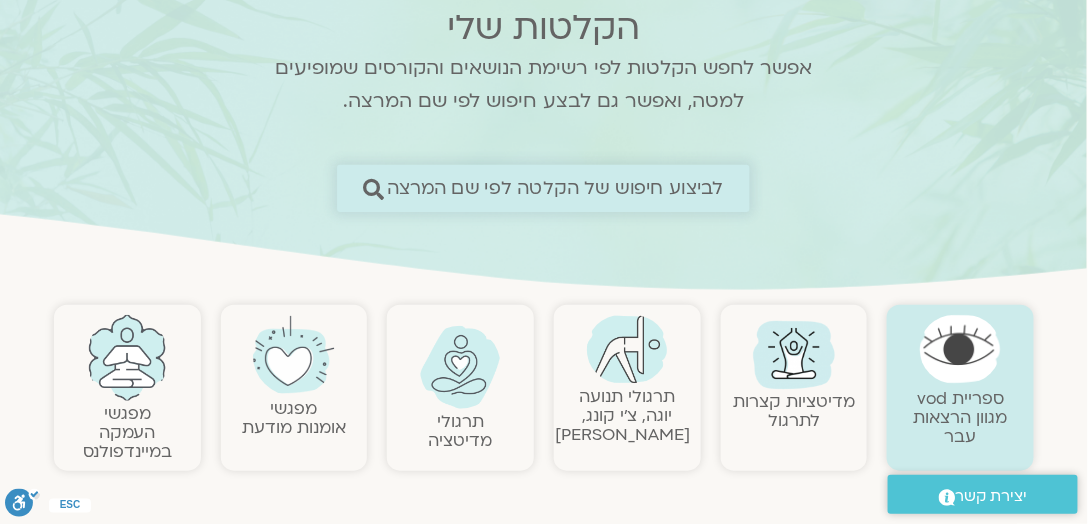click on "לביצוע חיפוש של הקלטה לפי שם המרצה" at bounding box center (555, 188) 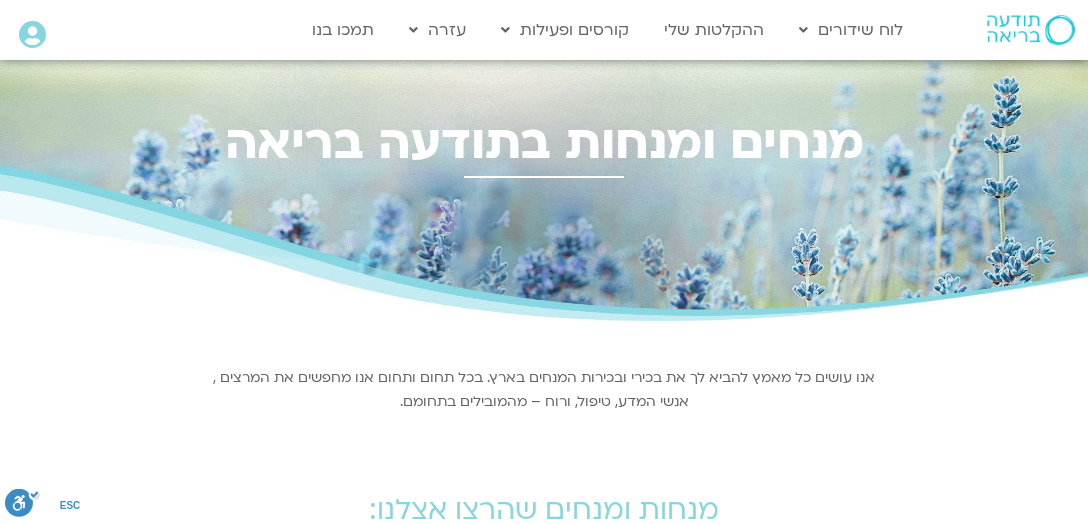scroll, scrollTop: 0, scrollLeft: 0, axis: both 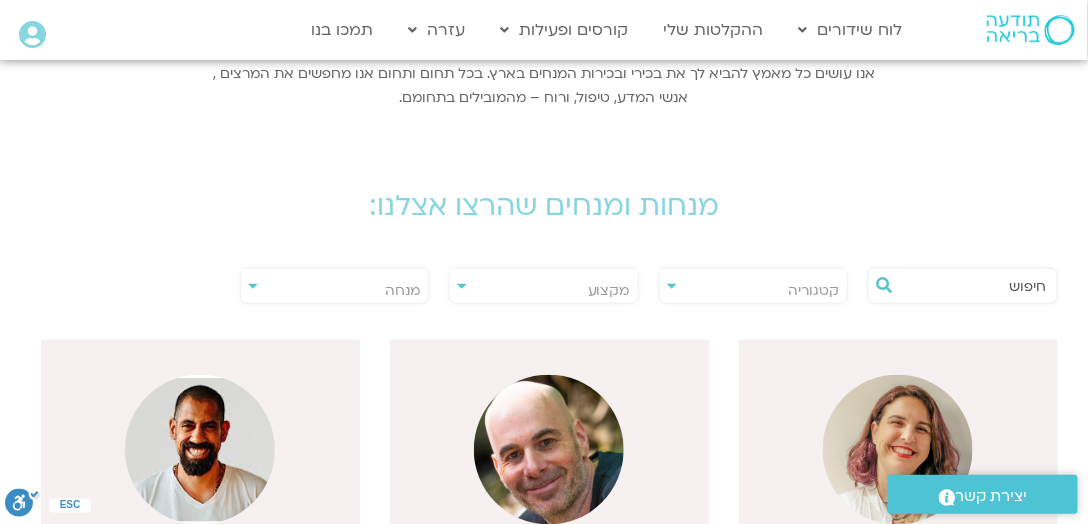 click on "מנחה" at bounding box center (402, 290) 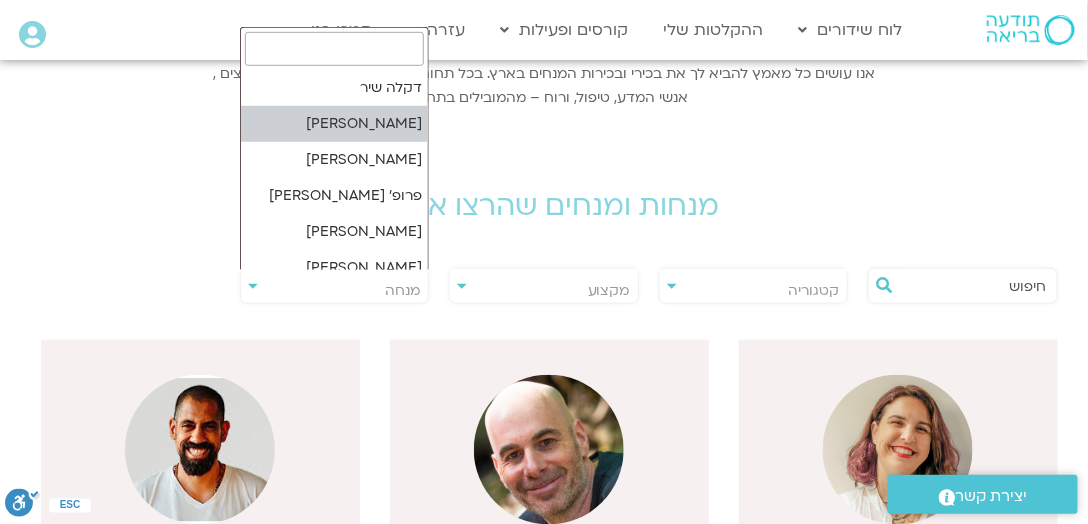 click at bounding box center [334, 49] 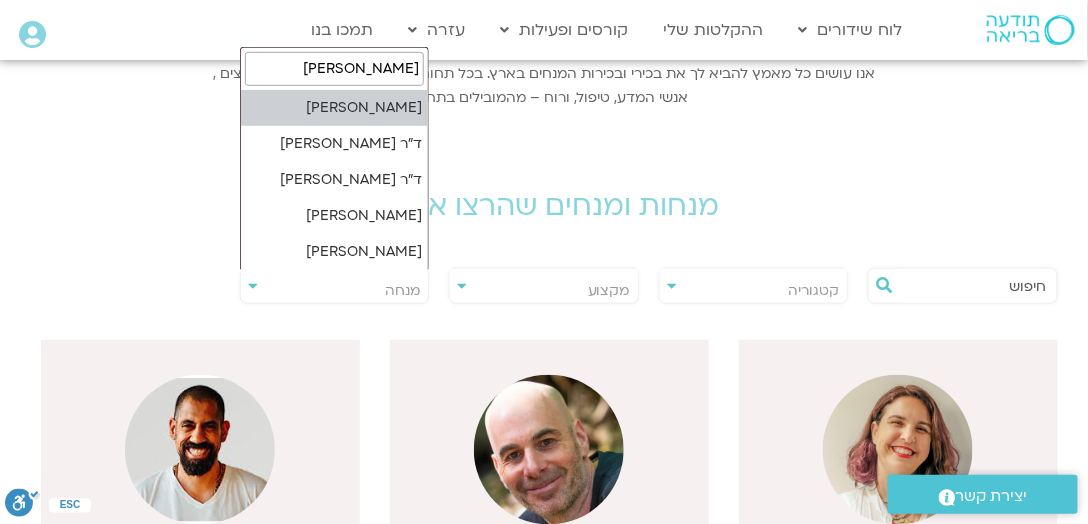 type on "ערן" 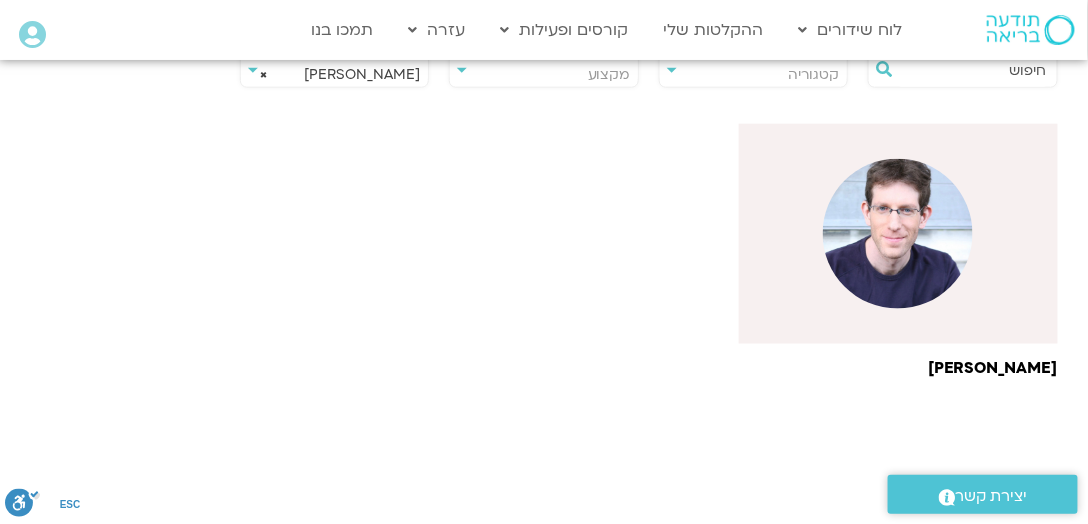 scroll, scrollTop: 609, scrollLeft: 0, axis: vertical 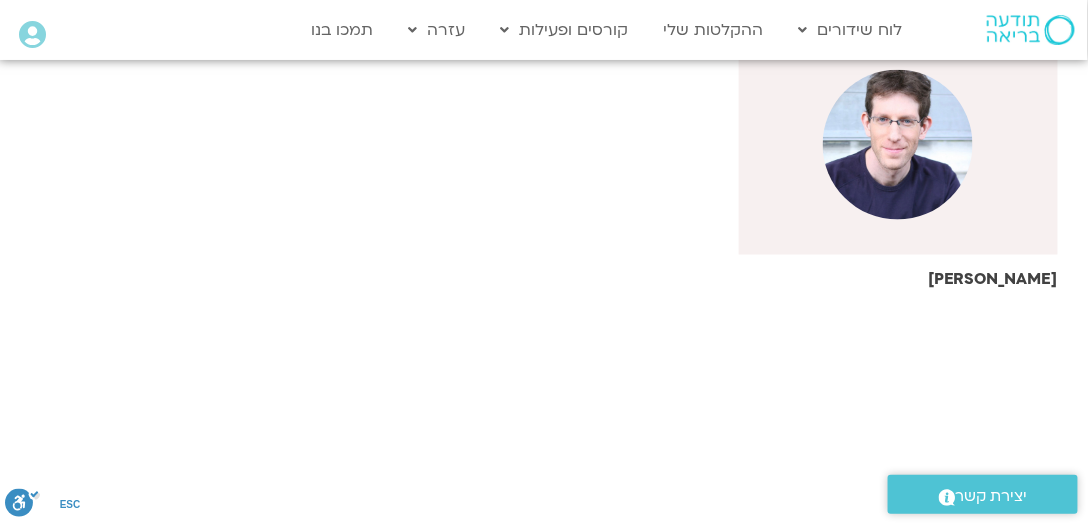 click at bounding box center (898, 145) 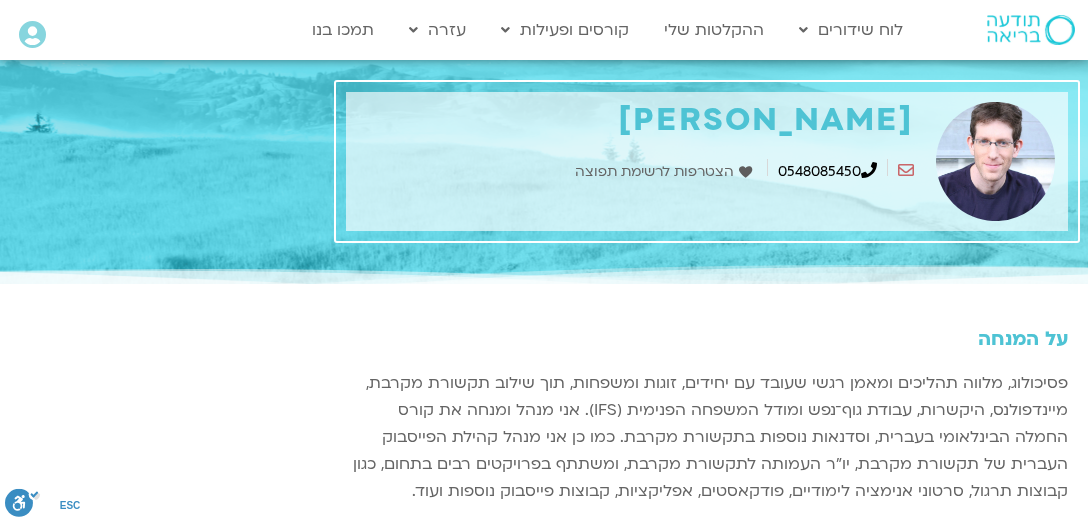scroll, scrollTop: 0, scrollLeft: 0, axis: both 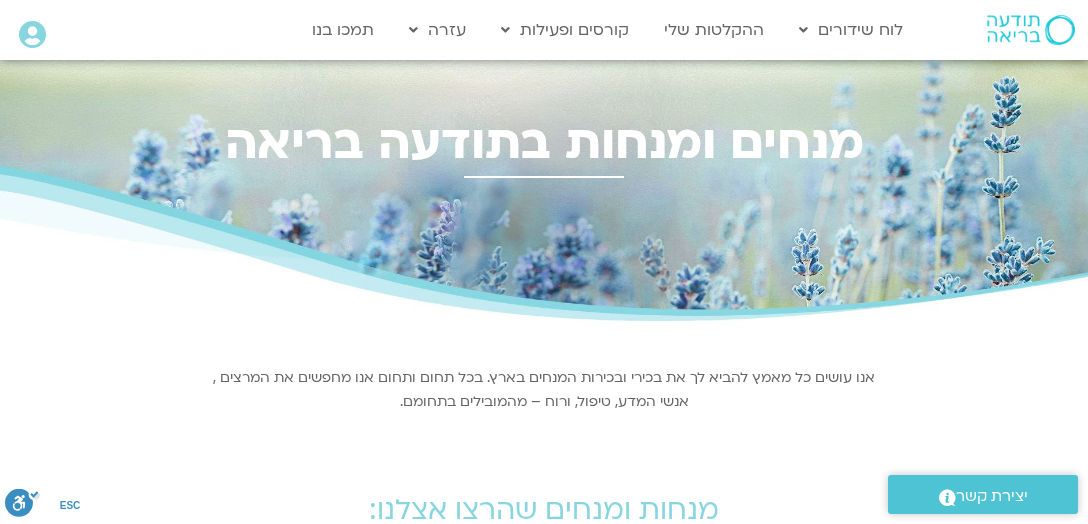 select on "******" 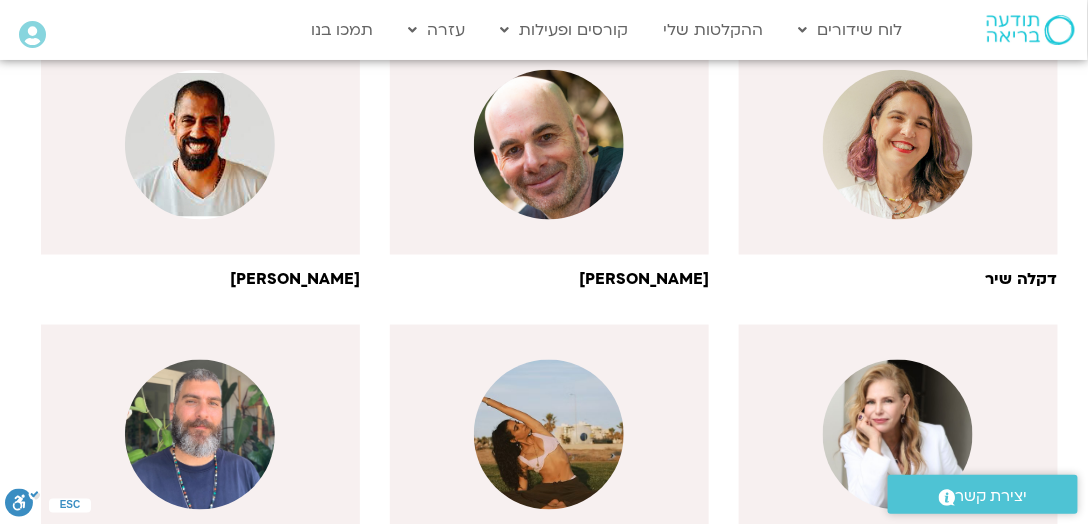 scroll, scrollTop: 0, scrollLeft: 0, axis: both 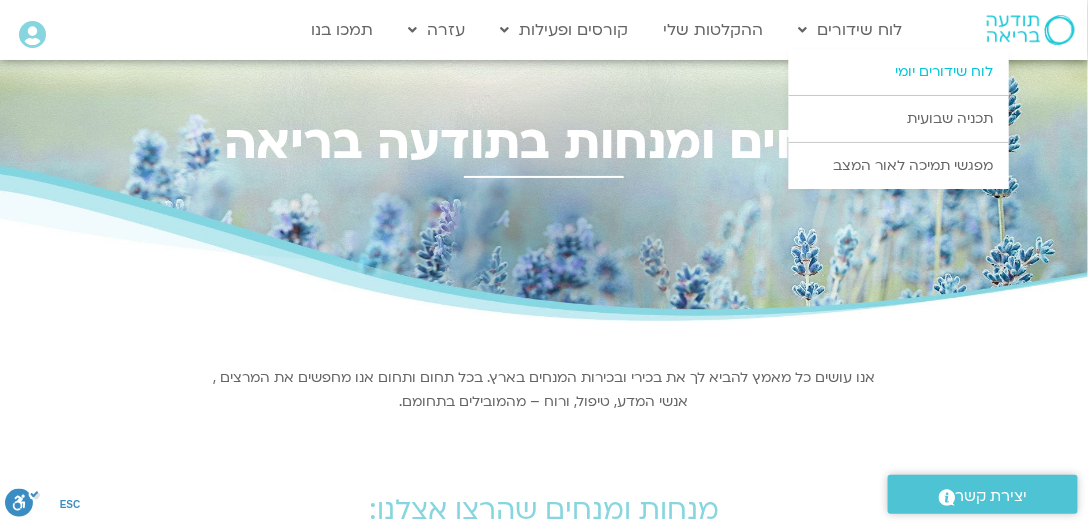 click on "לוח שידורים יומי" at bounding box center [899, 72] 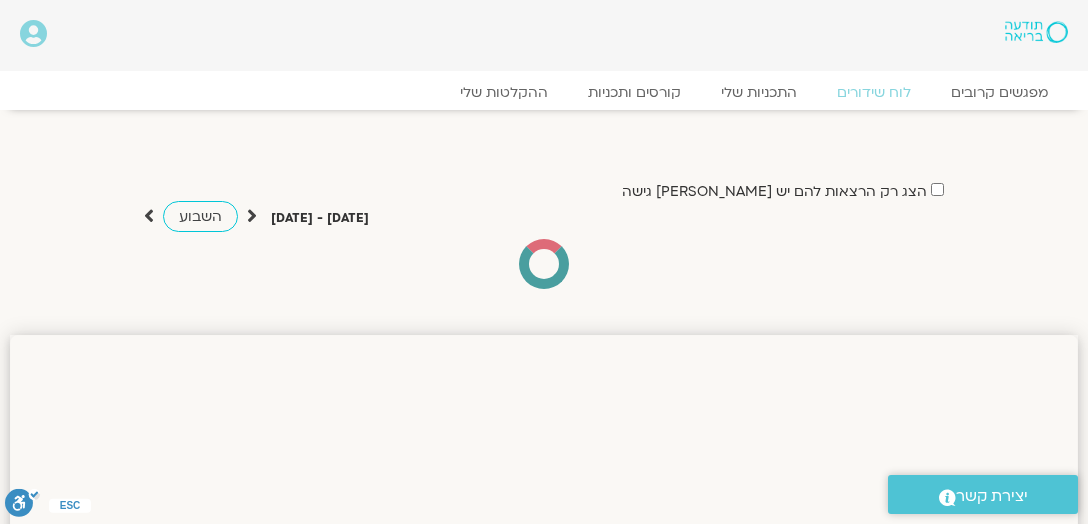 scroll, scrollTop: 0, scrollLeft: 0, axis: both 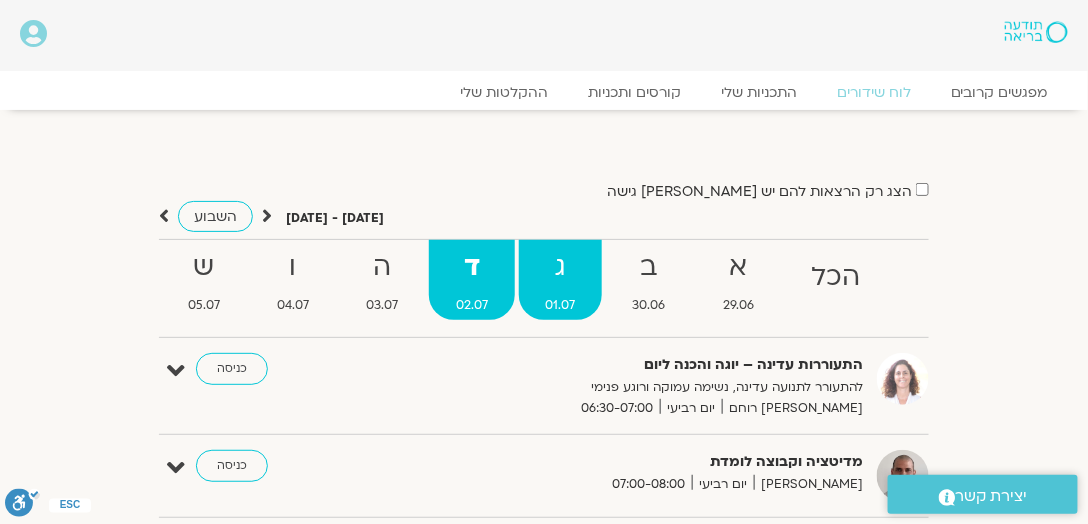 click on "ג" at bounding box center (560, 267) 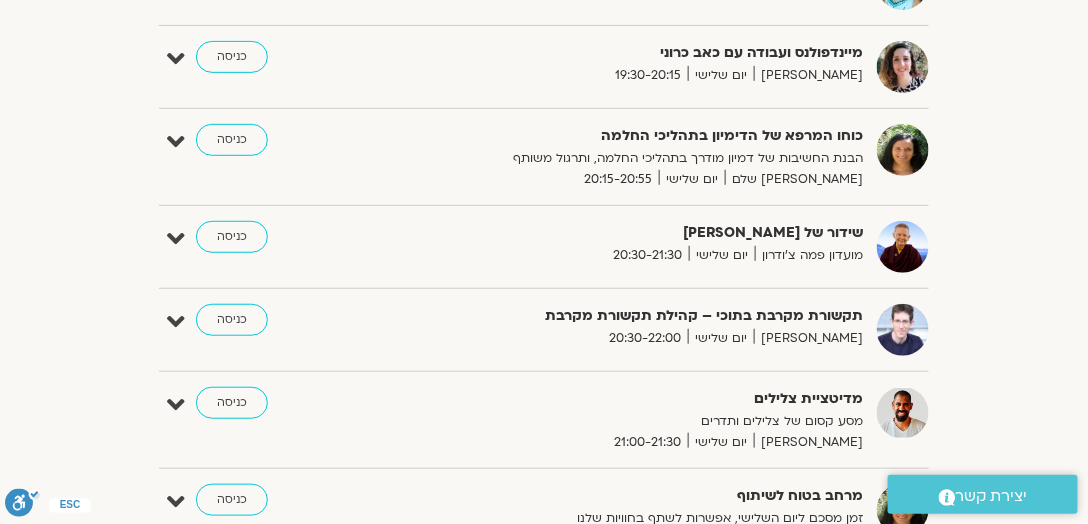 scroll, scrollTop: 2133, scrollLeft: 0, axis: vertical 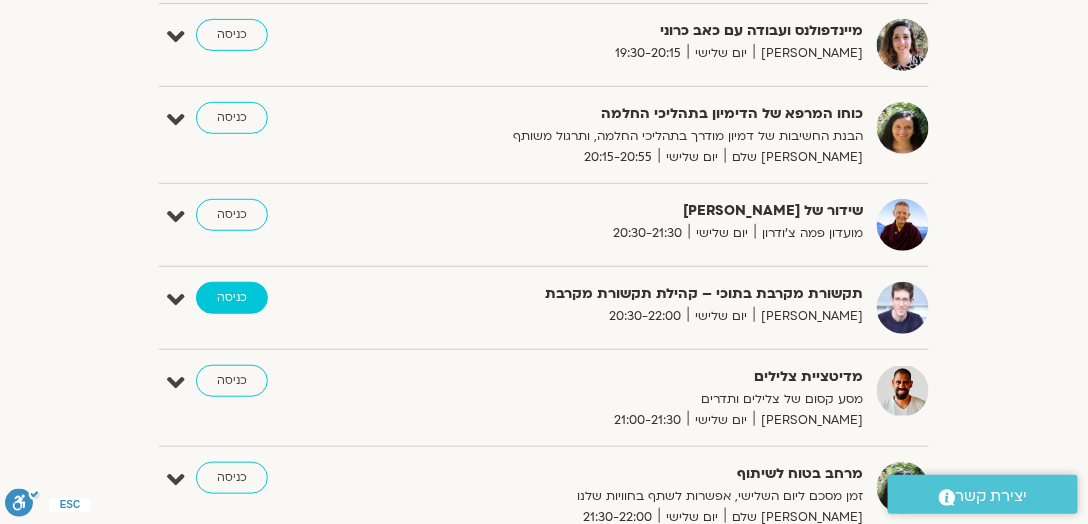 click on "כניסה" at bounding box center (232, 298) 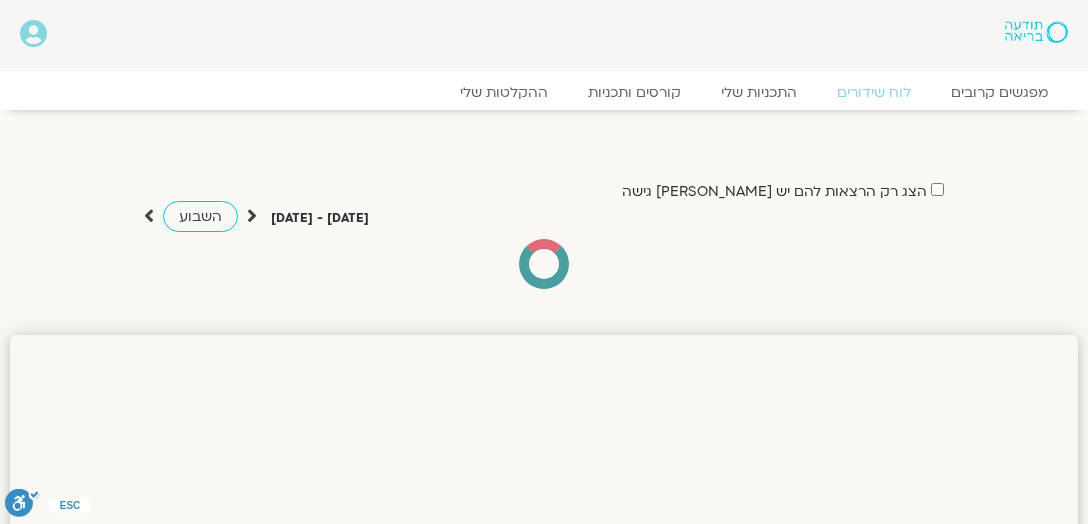 scroll, scrollTop: 0, scrollLeft: 0, axis: both 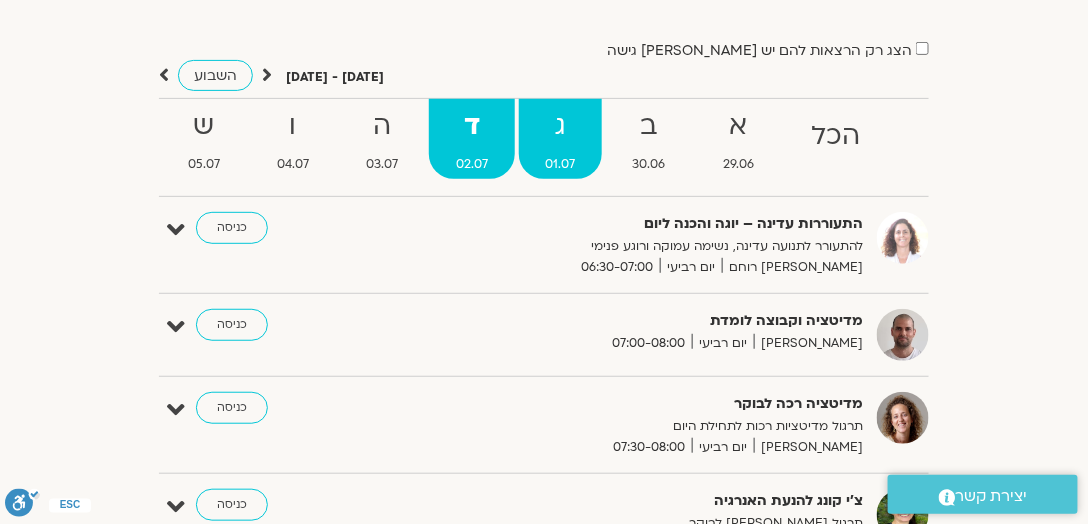 click on "ג" at bounding box center [560, 126] 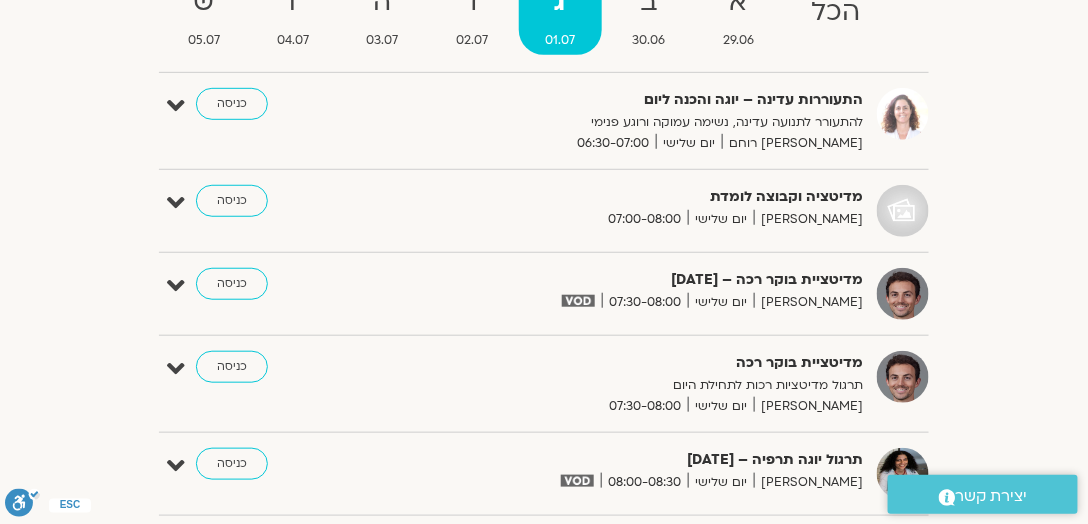 scroll, scrollTop: 0, scrollLeft: 0, axis: both 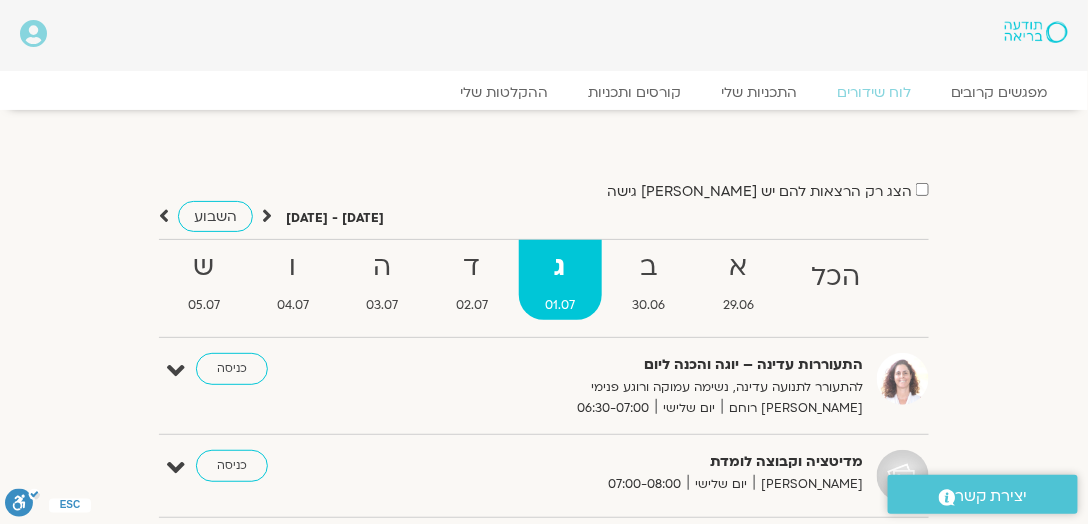 click at bounding box center (176, 468) 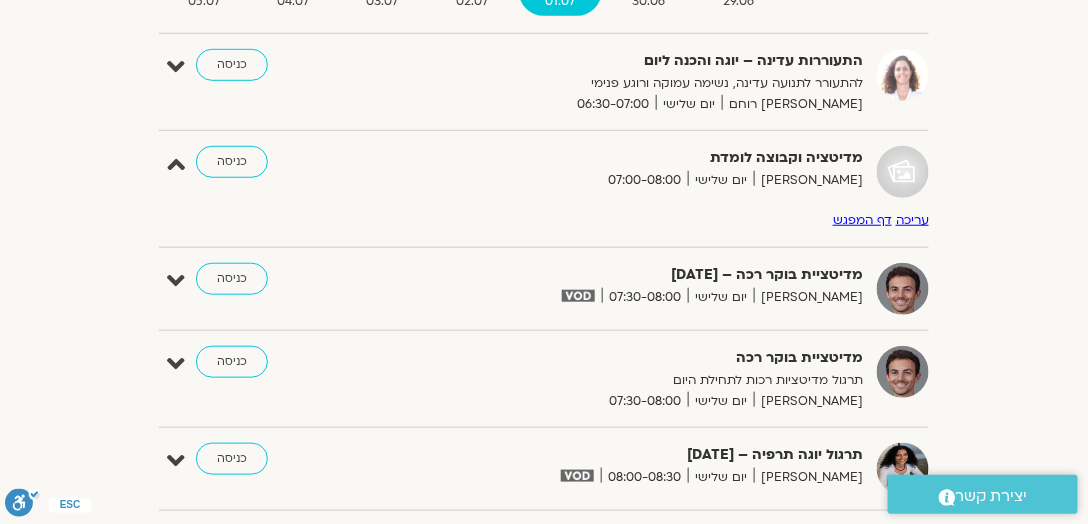 scroll, scrollTop: 0, scrollLeft: 0, axis: both 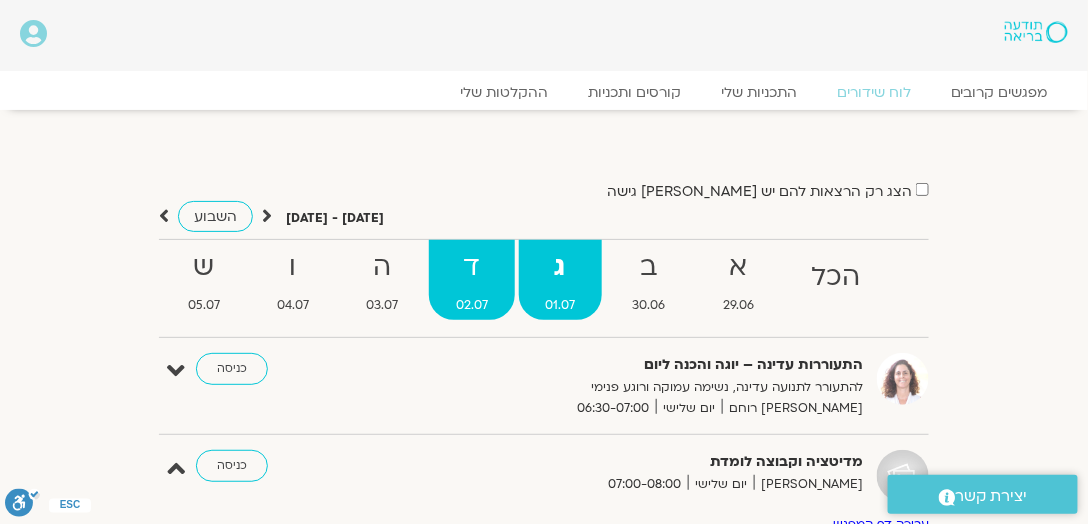 click on "ד" at bounding box center (471, 267) 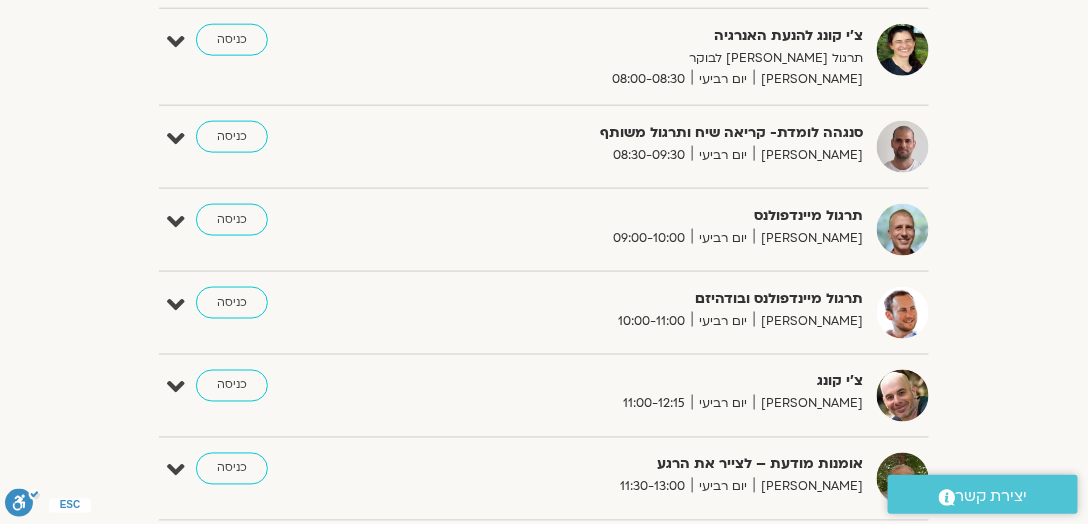 scroll, scrollTop: 609, scrollLeft: 0, axis: vertical 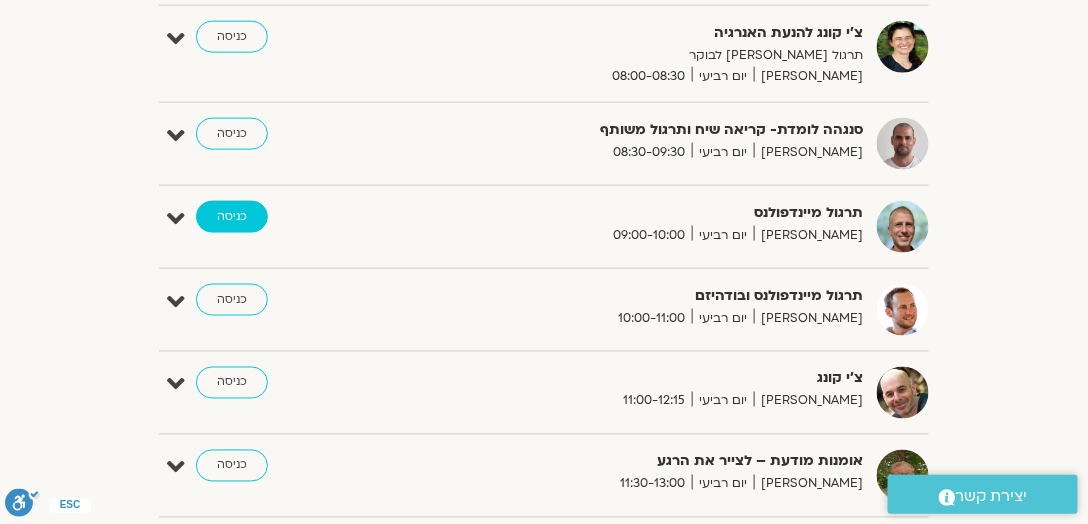 click on "כניסה" at bounding box center [232, 217] 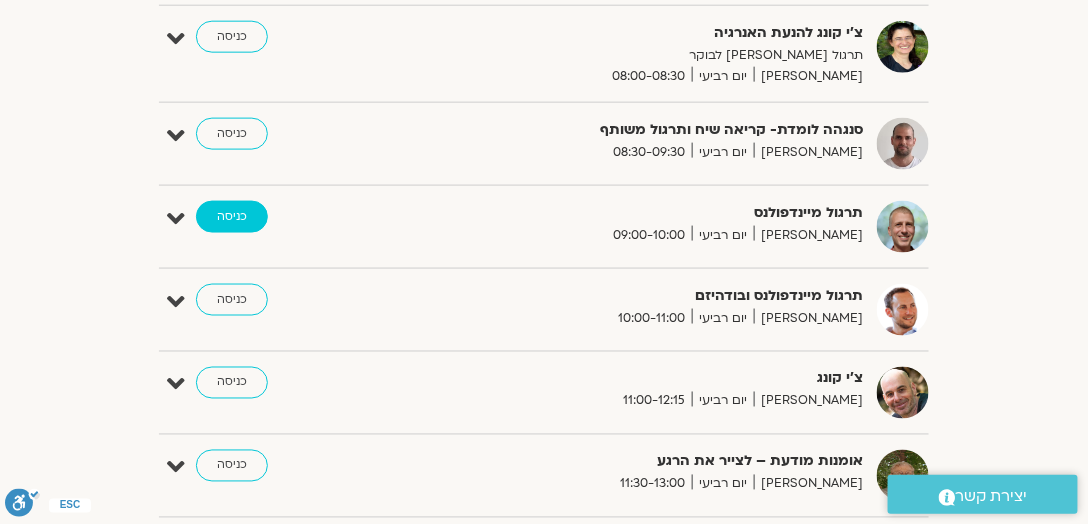 click on "כניסה" at bounding box center (232, 217) 